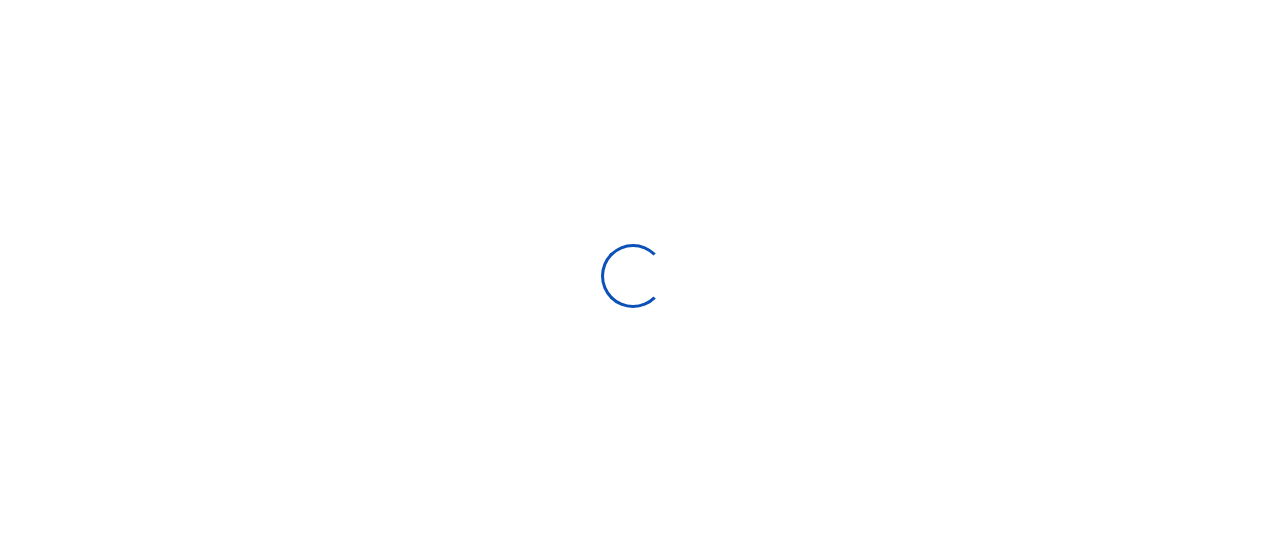 scroll, scrollTop: 0, scrollLeft: 0, axis: both 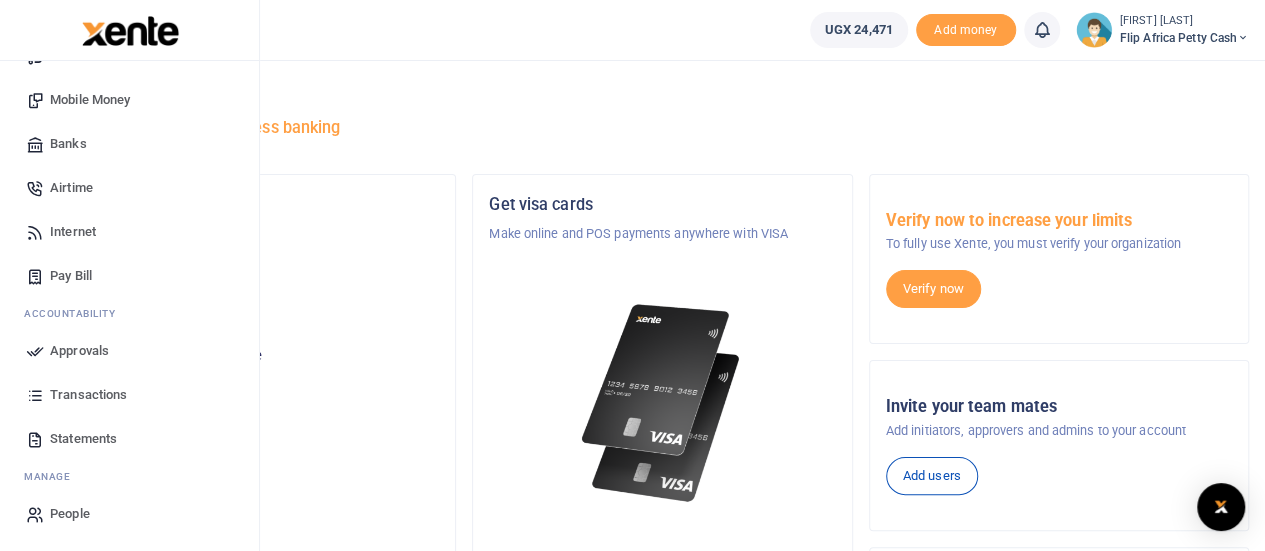 click on "Statements" at bounding box center (83, 439) 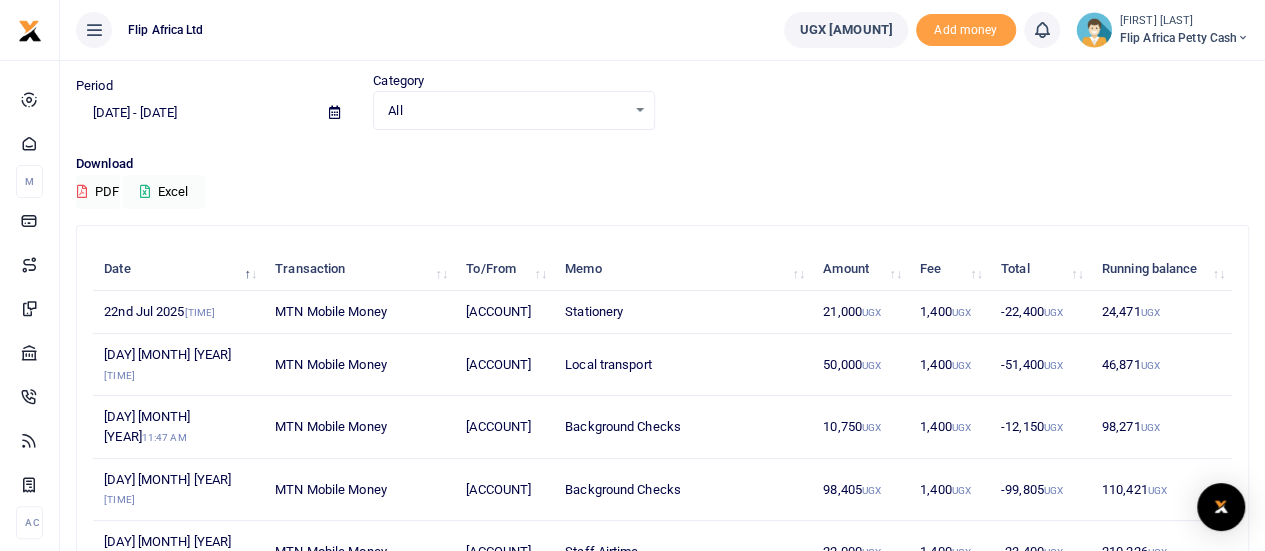 scroll, scrollTop: 86, scrollLeft: 0, axis: vertical 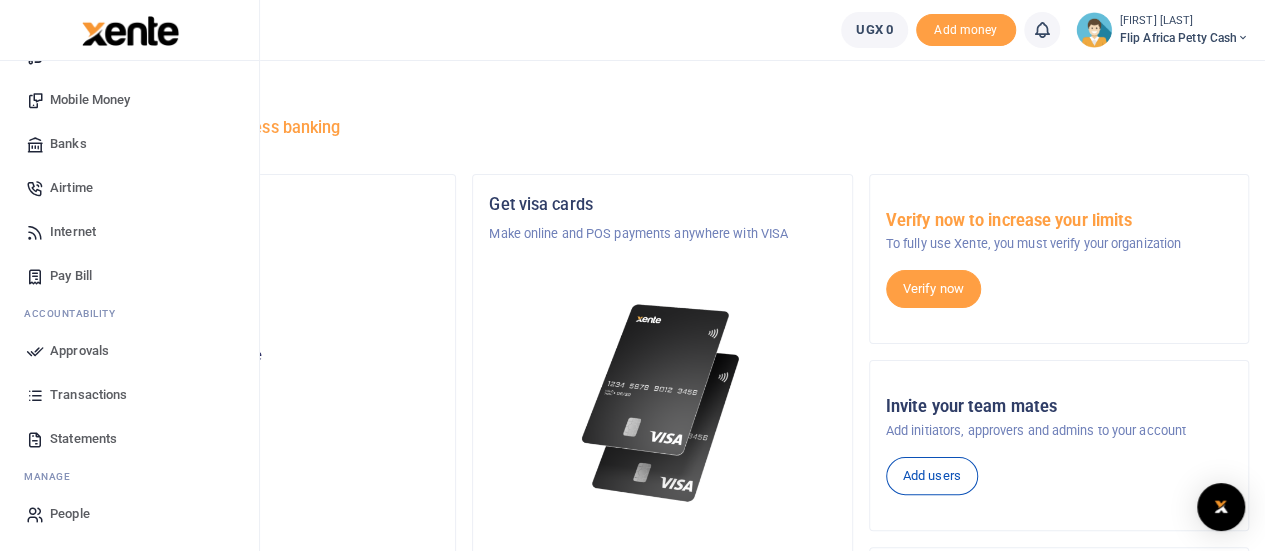 click on "Transactions" at bounding box center (88, 395) 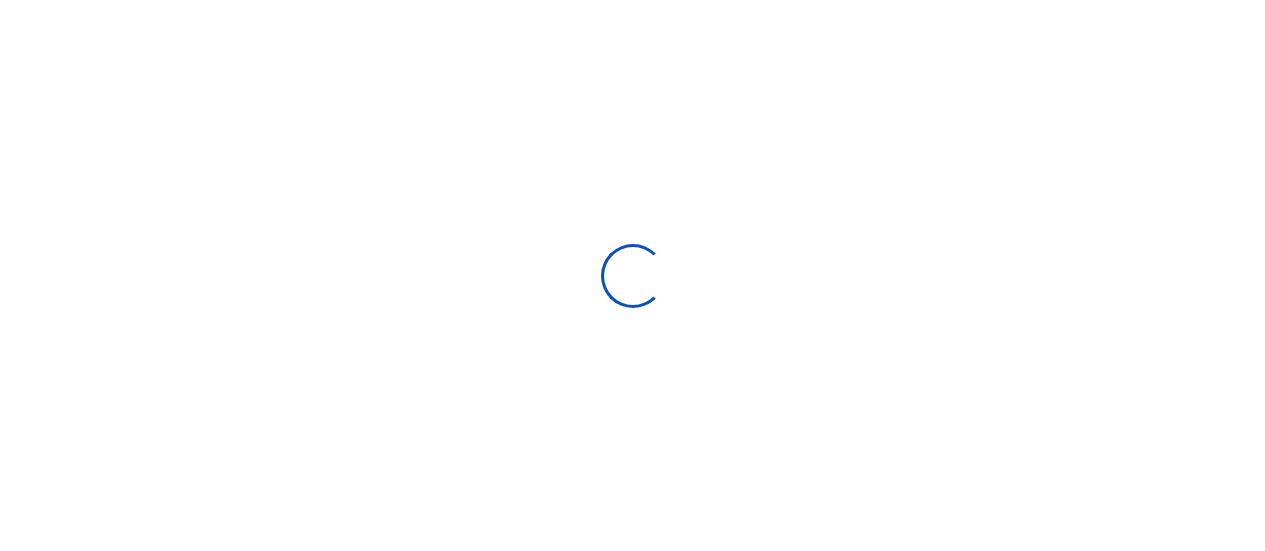 scroll, scrollTop: 0, scrollLeft: 0, axis: both 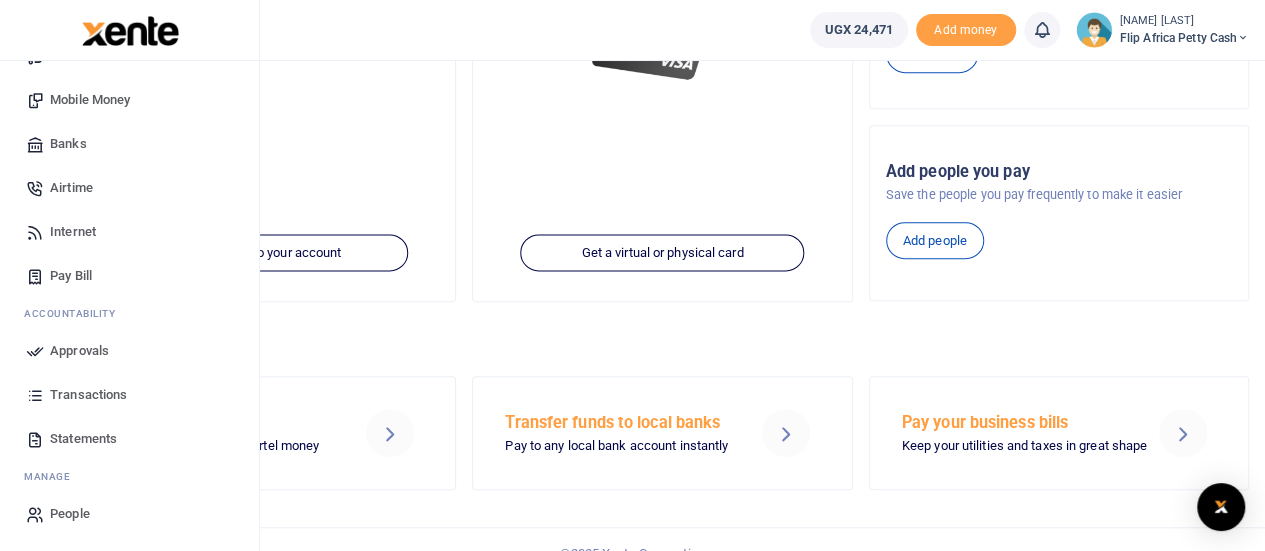 click on "Statements" at bounding box center [83, 439] 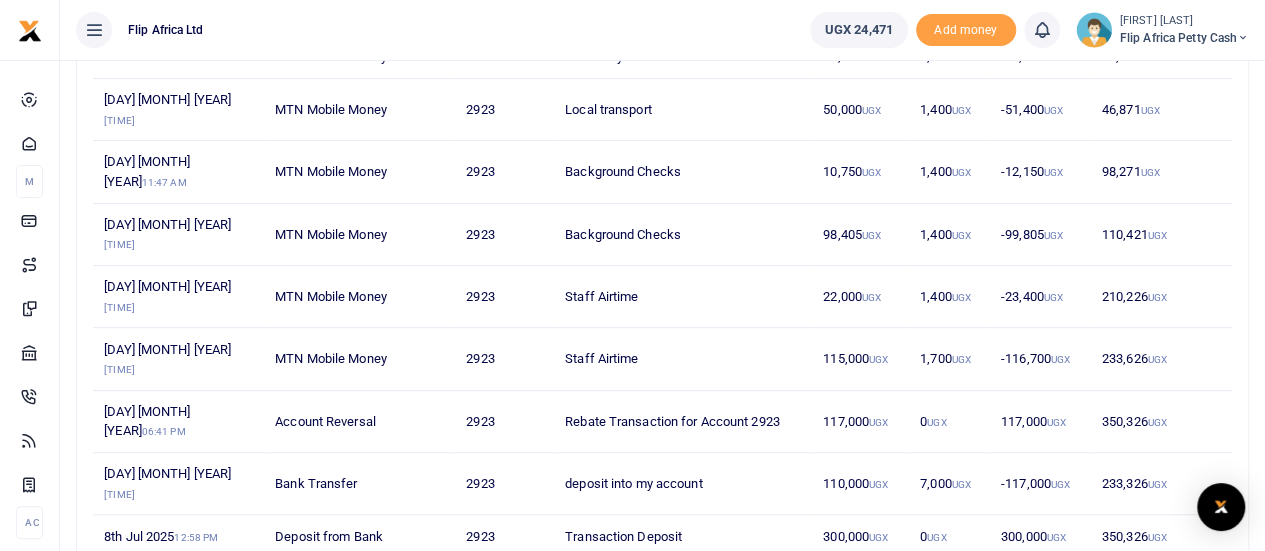 scroll, scrollTop: 320, scrollLeft: 0, axis: vertical 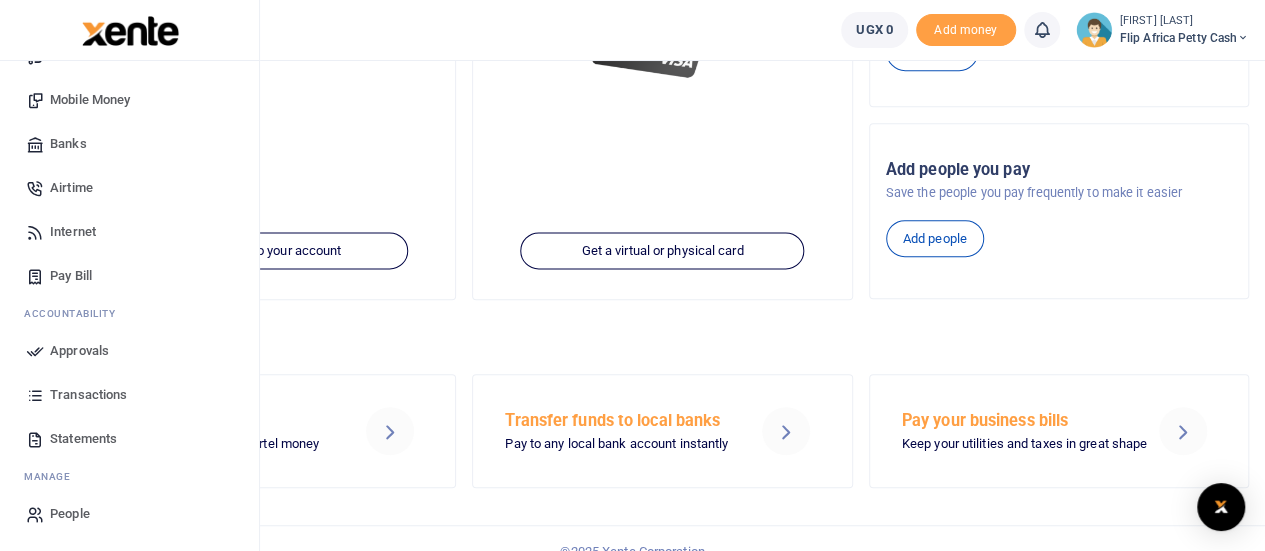 click on "Transactions" at bounding box center [88, 395] 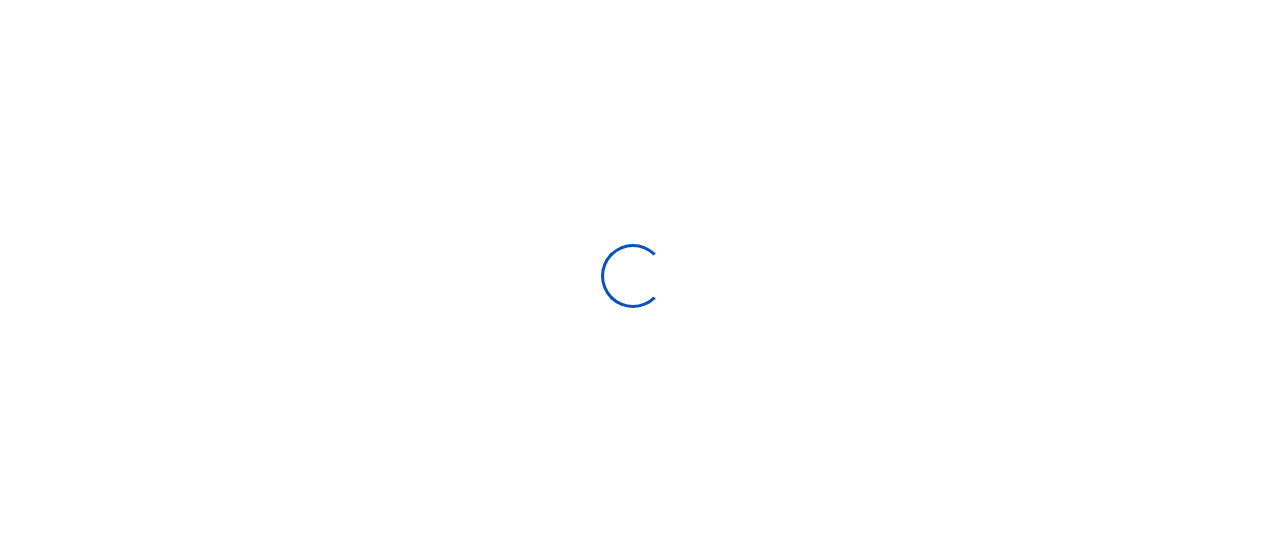 scroll, scrollTop: 0, scrollLeft: 0, axis: both 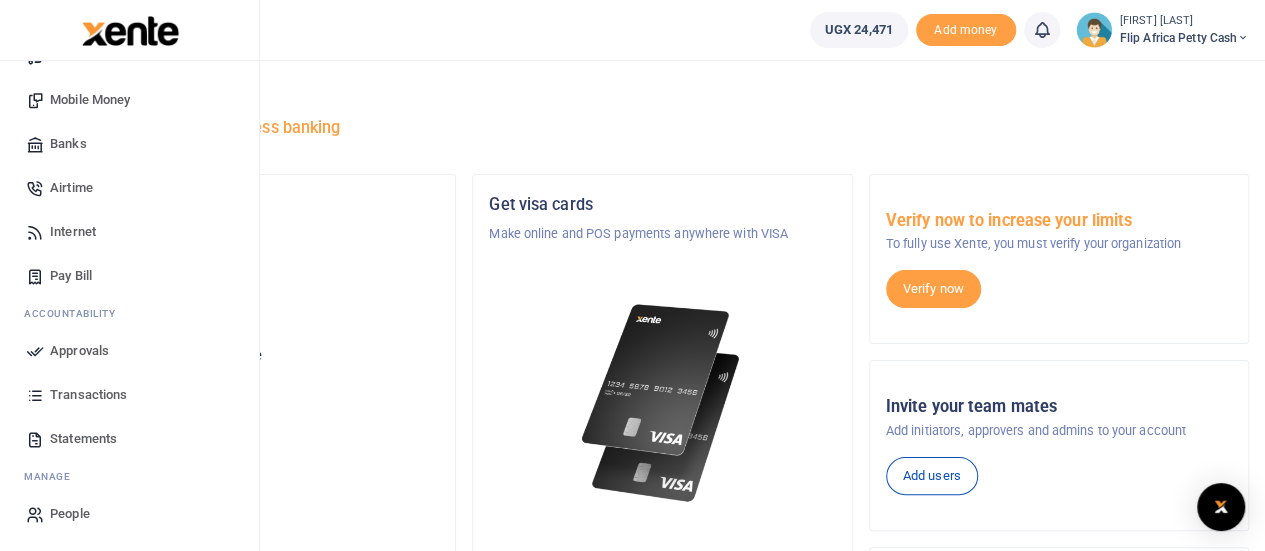click on "Transactions" at bounding box center (88, 395) 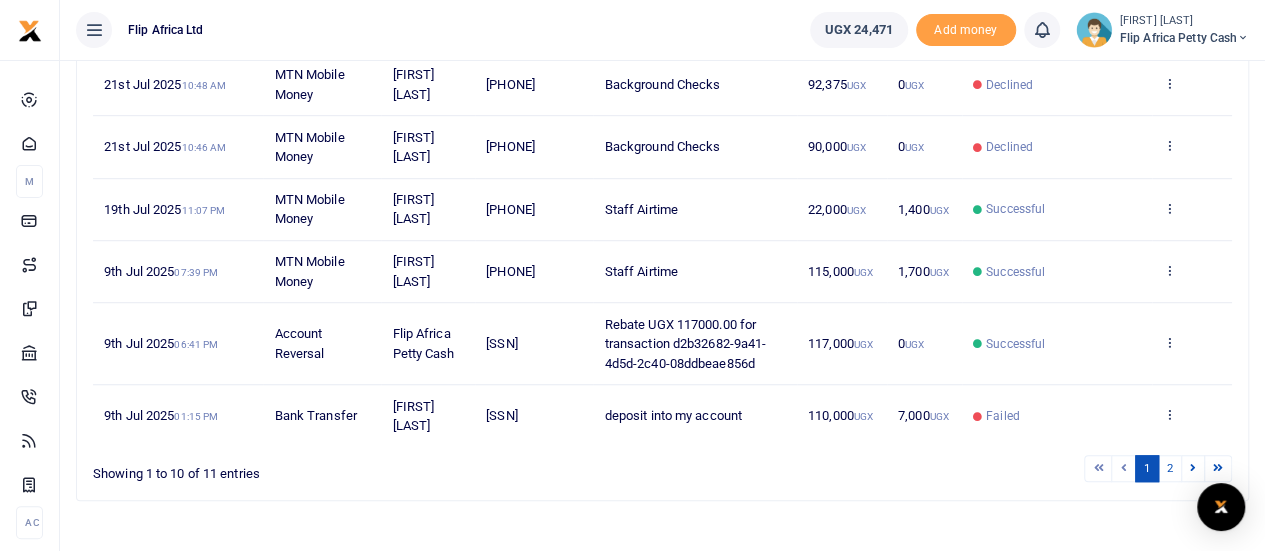 scroll, scrollTop: 596, scrollLeft: 0, axis: vertical 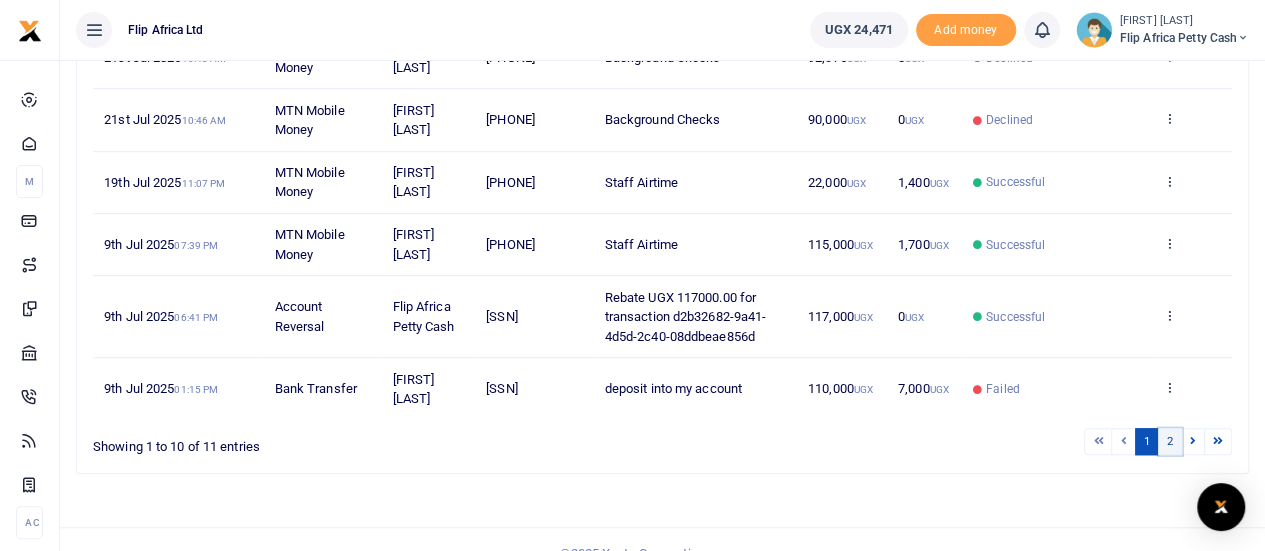 click on "2" at bounding box center [1170, 441] 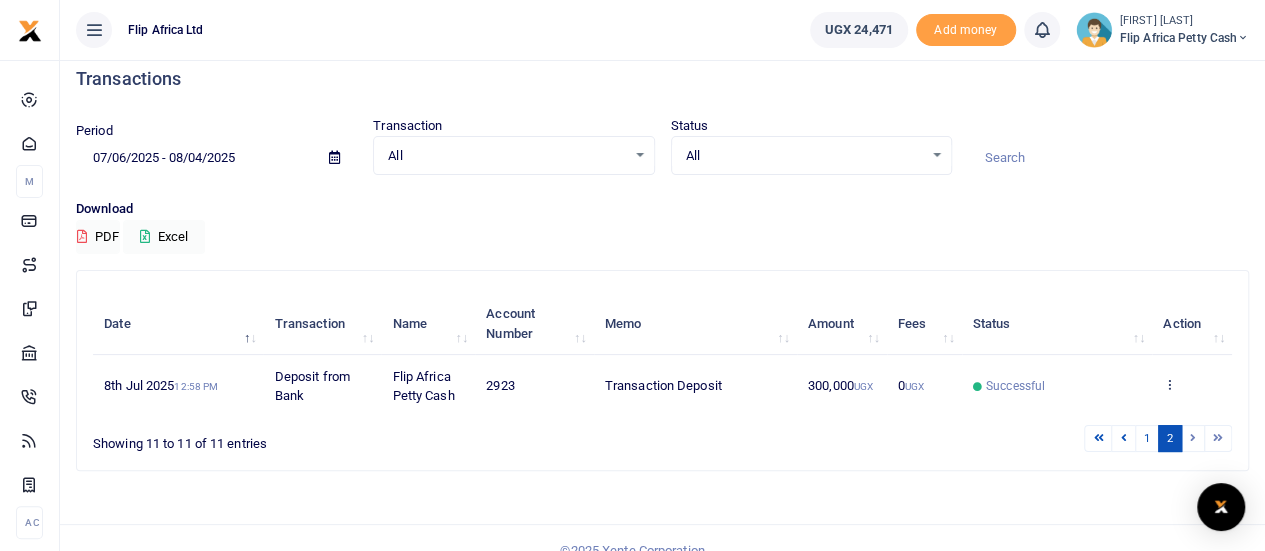 scroll, scrollTop: 0, scrollLeft: 0, axis: both 